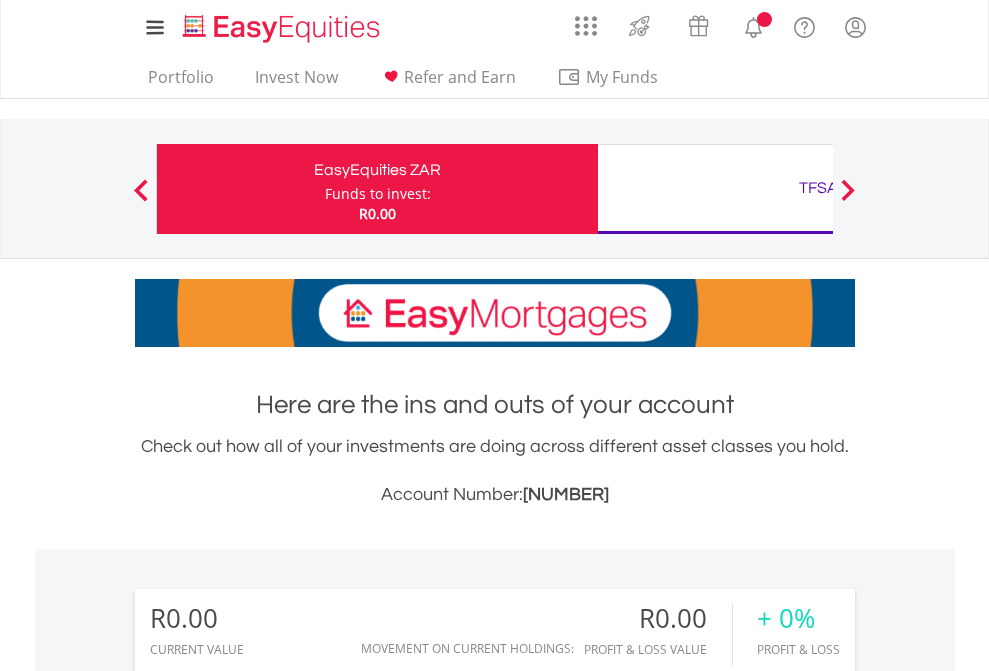 scroll, scrollTop: 0, scrollLeft: 0, axis: both 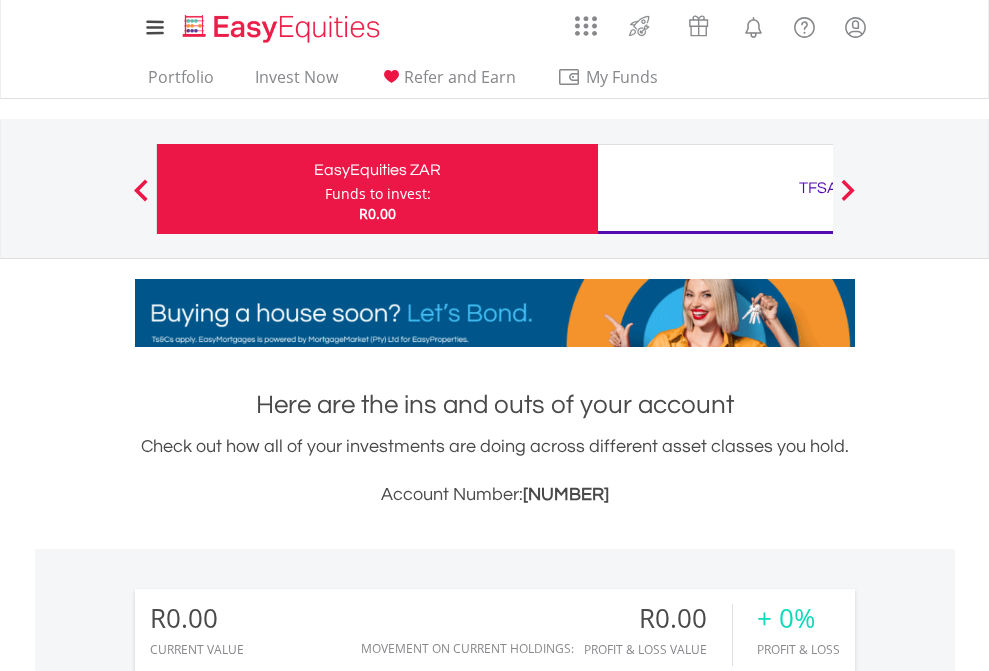 click on "Funds to invest:" at bounding box center (378, 194) 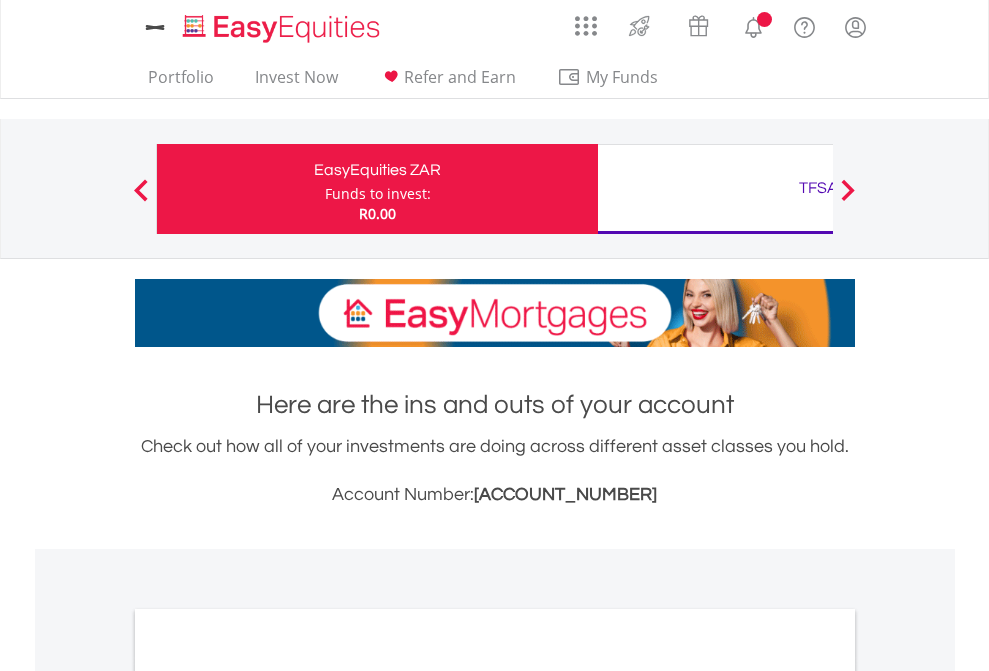 scroll, scrollTop: 0, scrollLeft: 0, axis: both 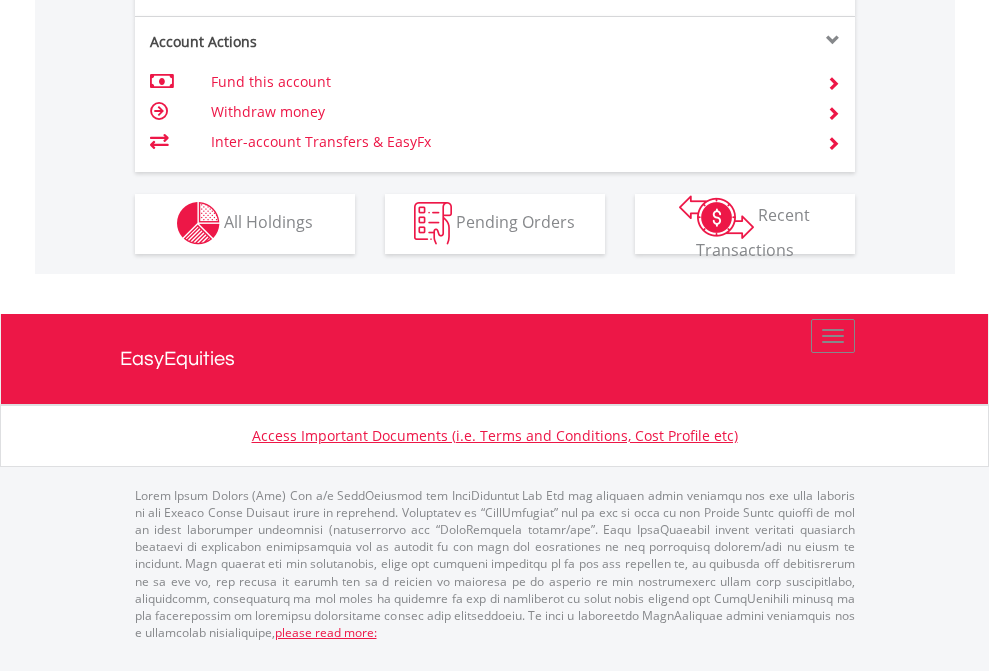click on "Investment types" at bounding box center [706, -353] 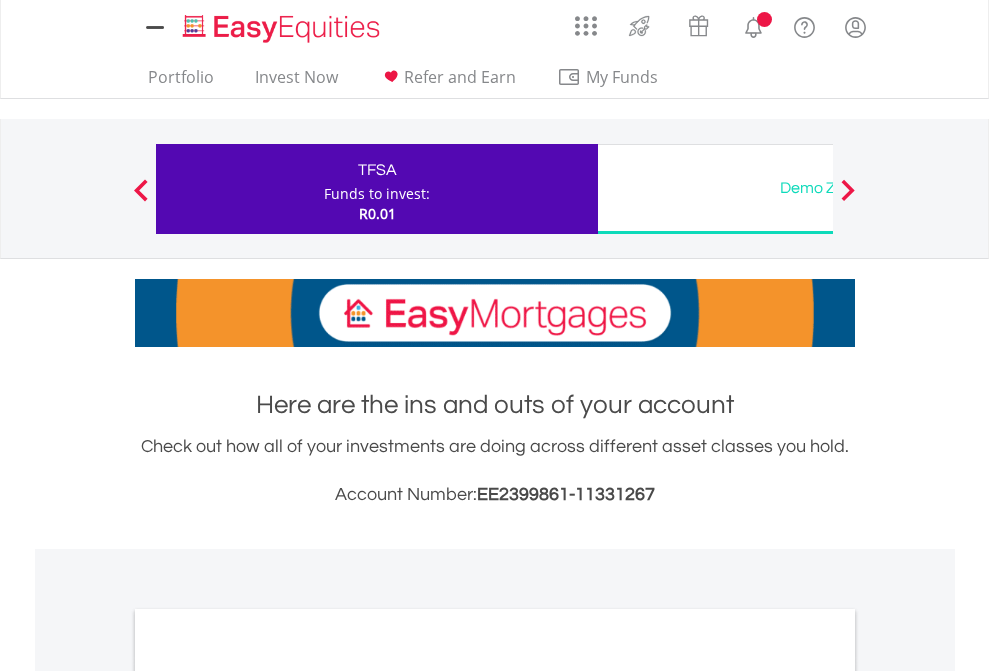 scroll, scrollTop: 0, scrollLeft: 0, axis: both 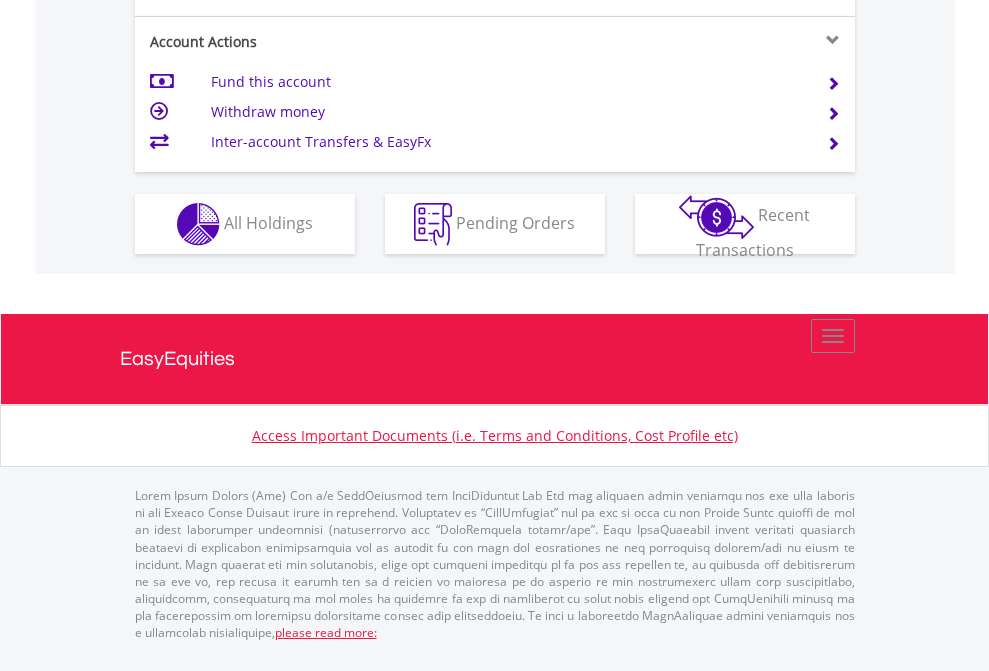 click on "Investment types" at bounding box center (706, -337) 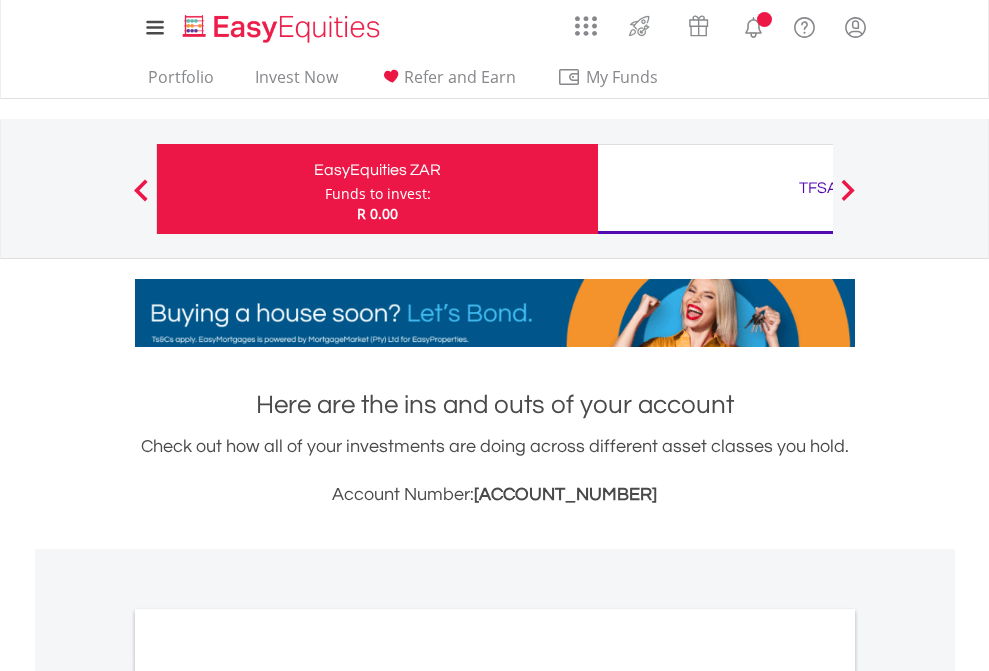 scroll, scrollTop: 1202, scrollLeft: 0, axis: vertical 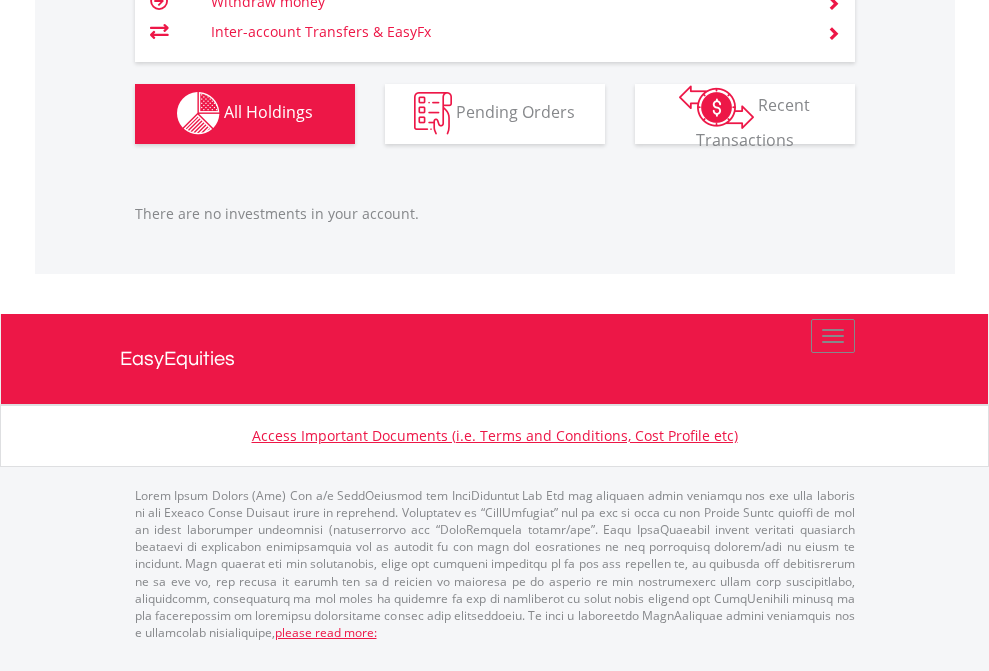 click on "TFSA" at bounding box center (818, -1142) 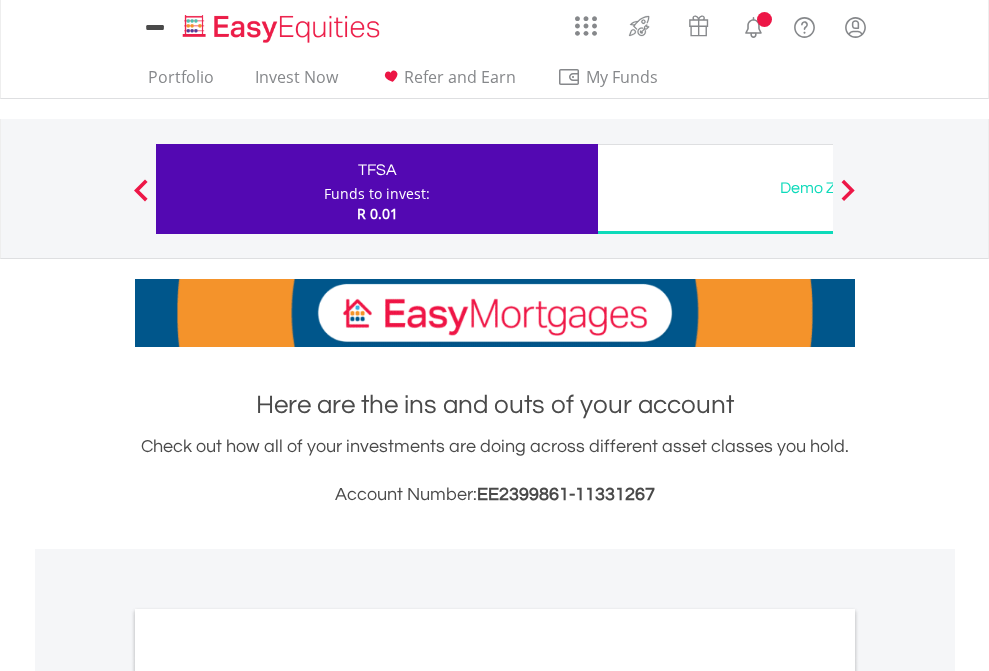 scroll, scrollTop: 0, scrollLeft: 0, axis: both 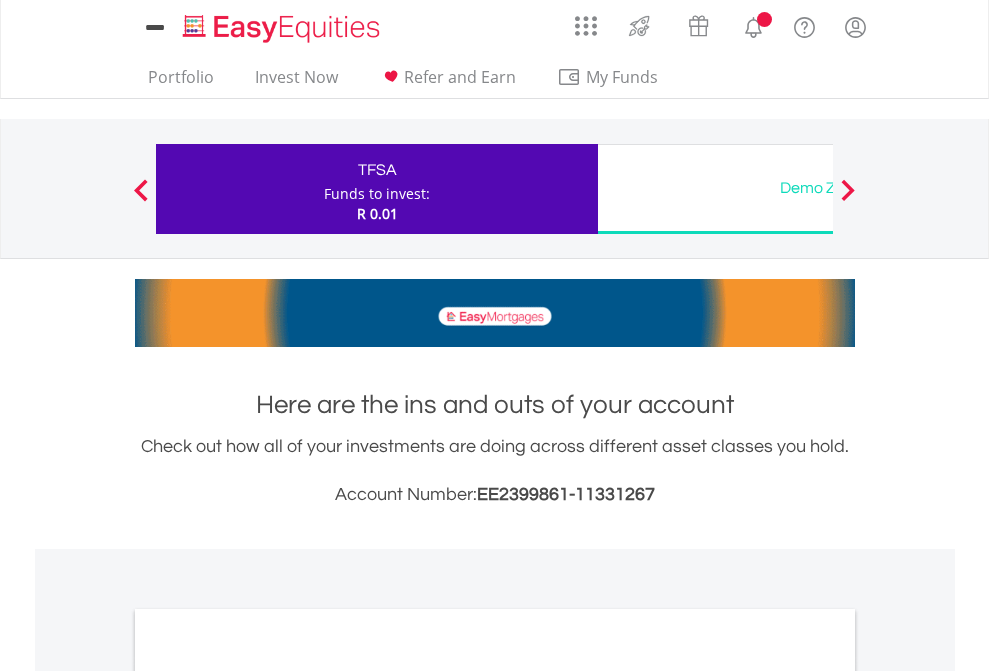 click on "All Holdings" at bounding box center (268, 1096) 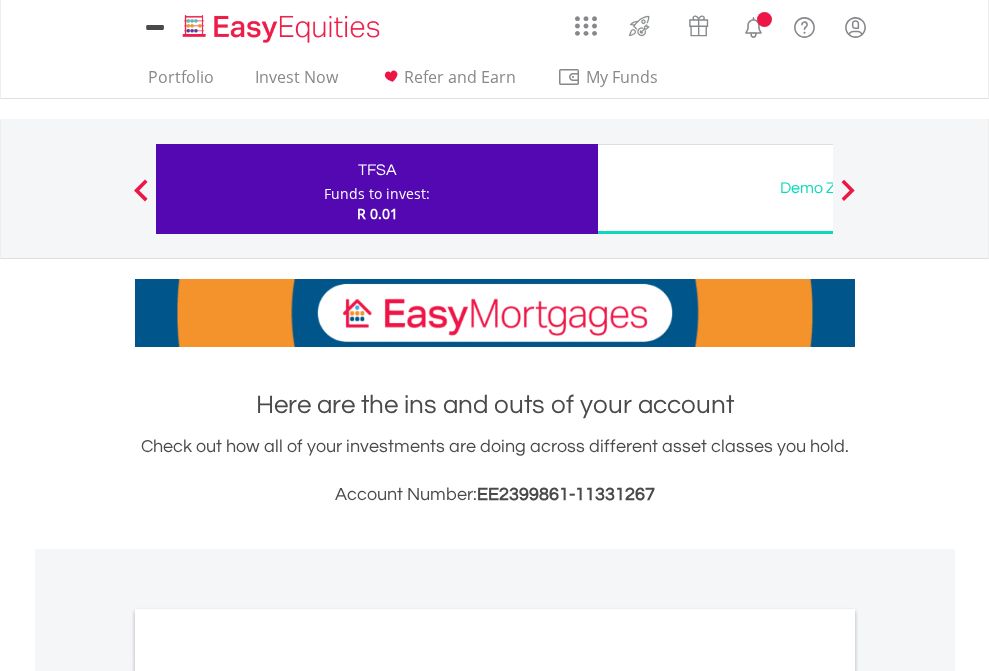 scroll, scrollTop: 1202, scrollLeft: 0, axis: vertical 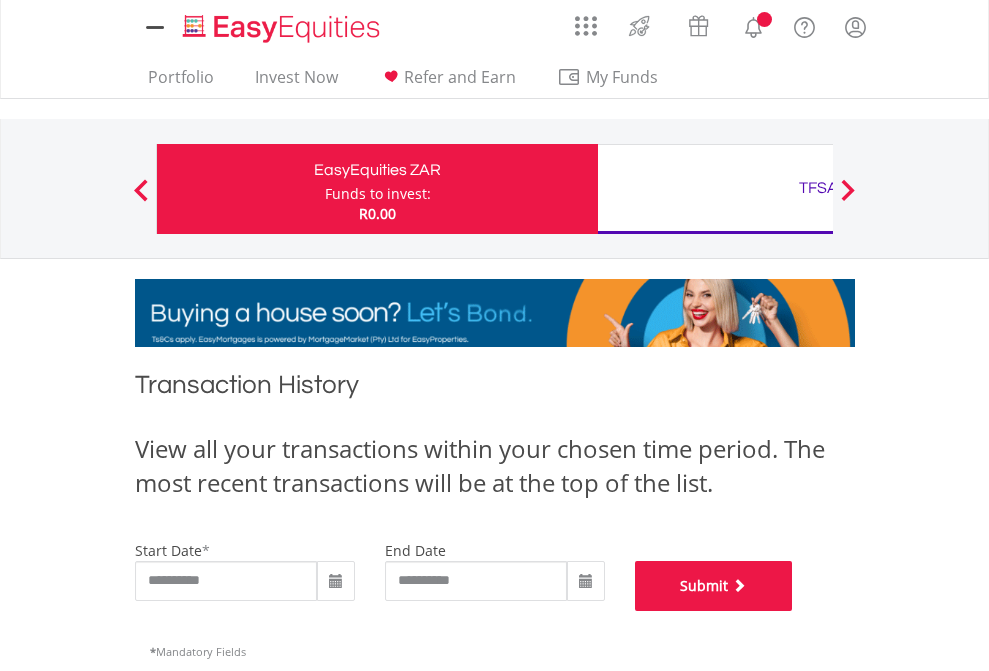 click on "Submit" at bounding box center (714, 586) 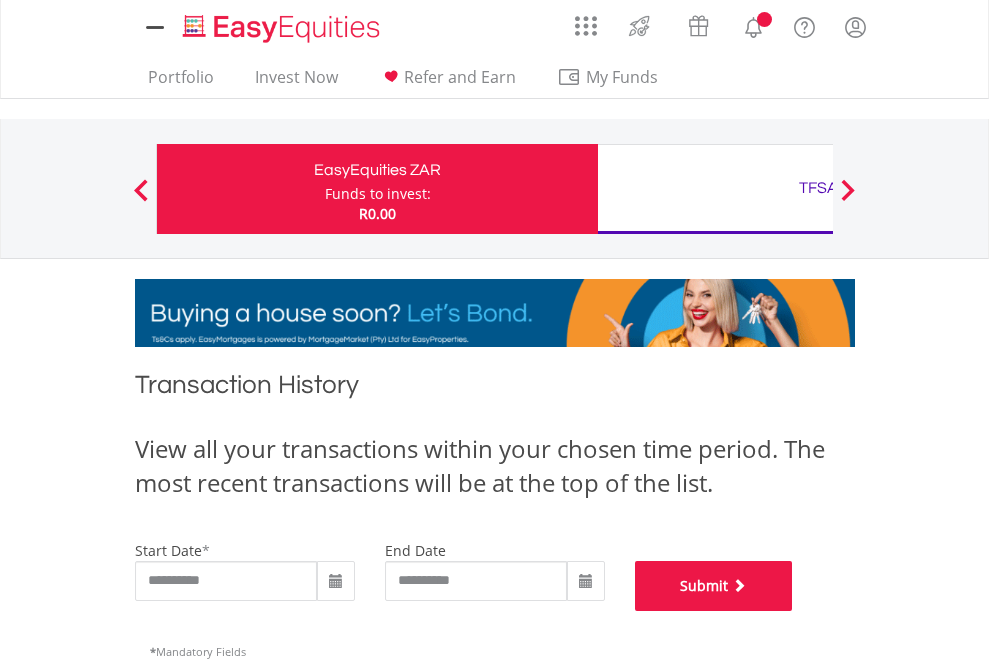 scroll, scrollTop: 811, scrollLeft: 0, axis: vertical 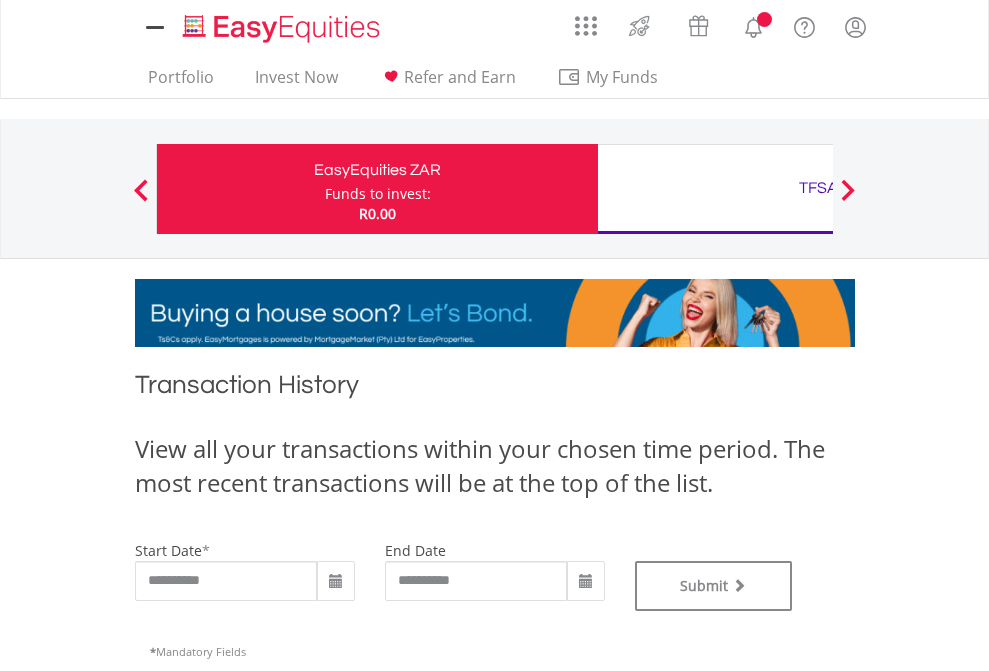 click on "TFSA" at bounding box center (818, 188) 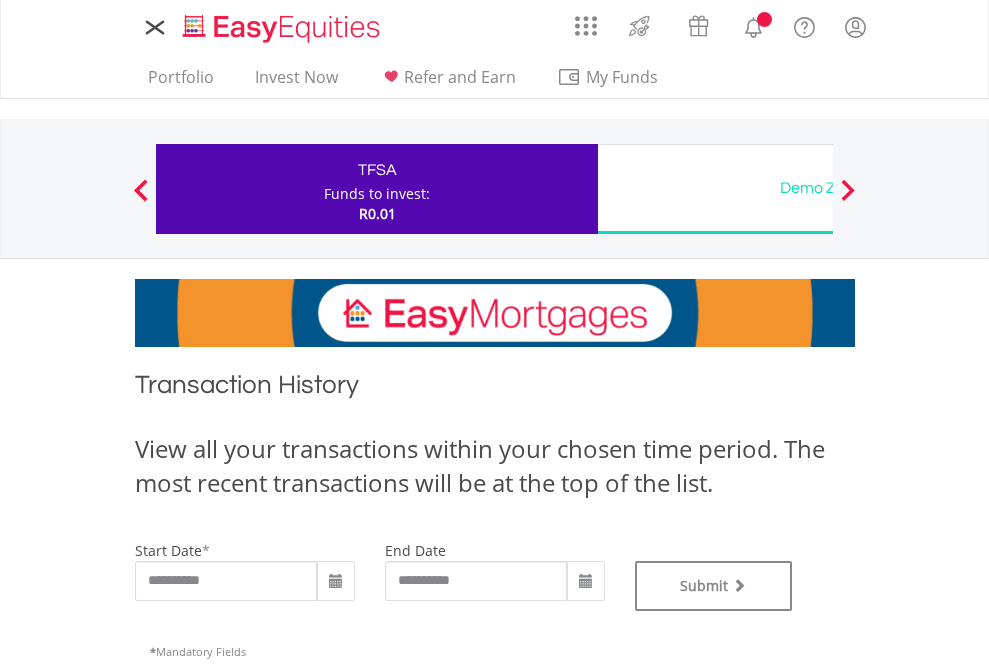 scroll, scrollTop: 0, scrollLeft: 0, axis: both 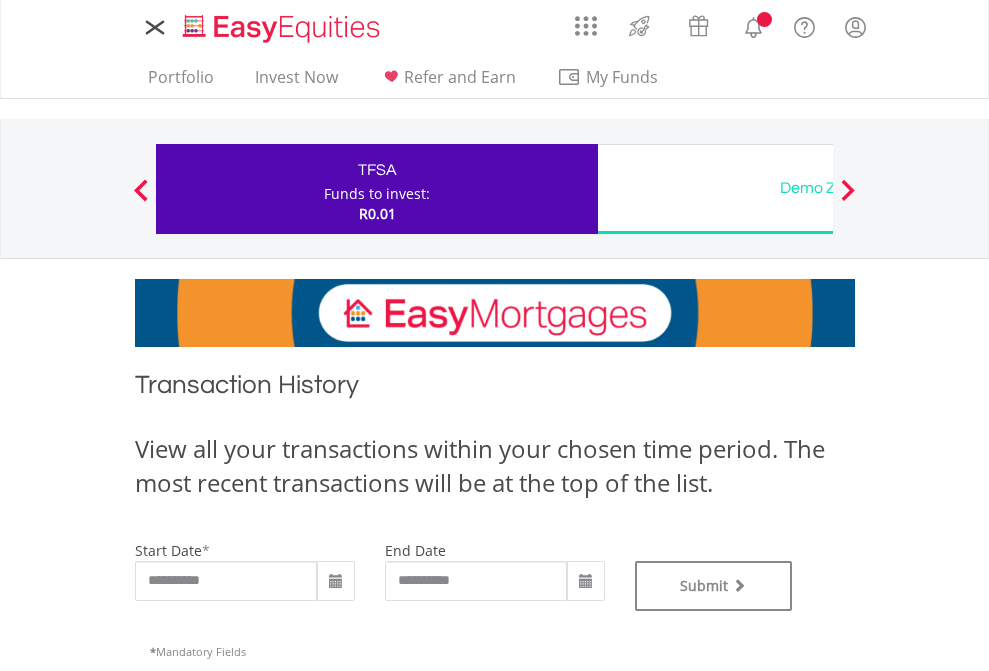 type on "**********" 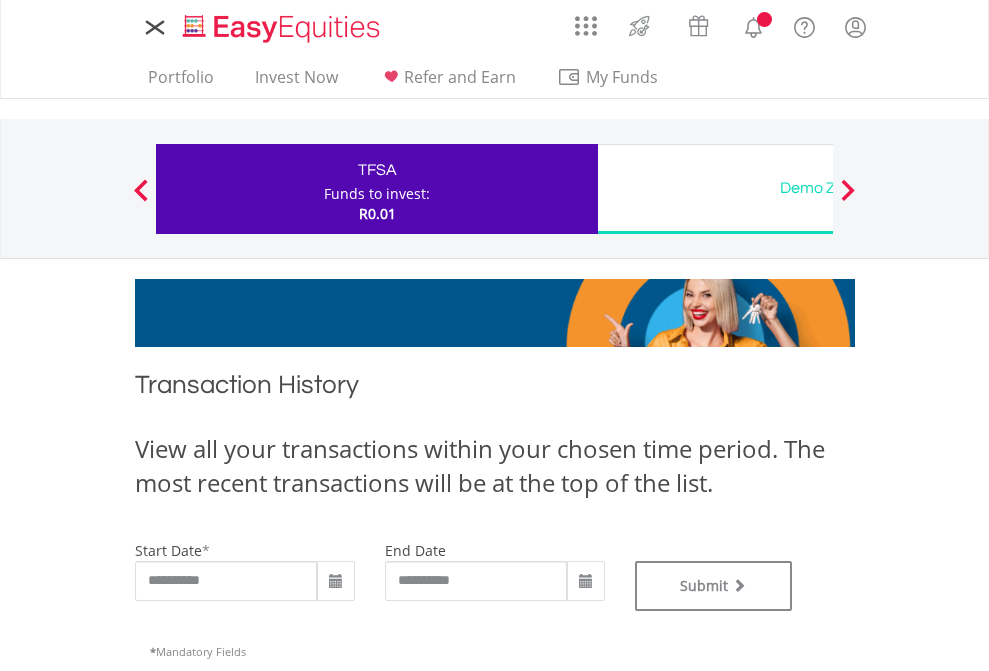 type on "**********" 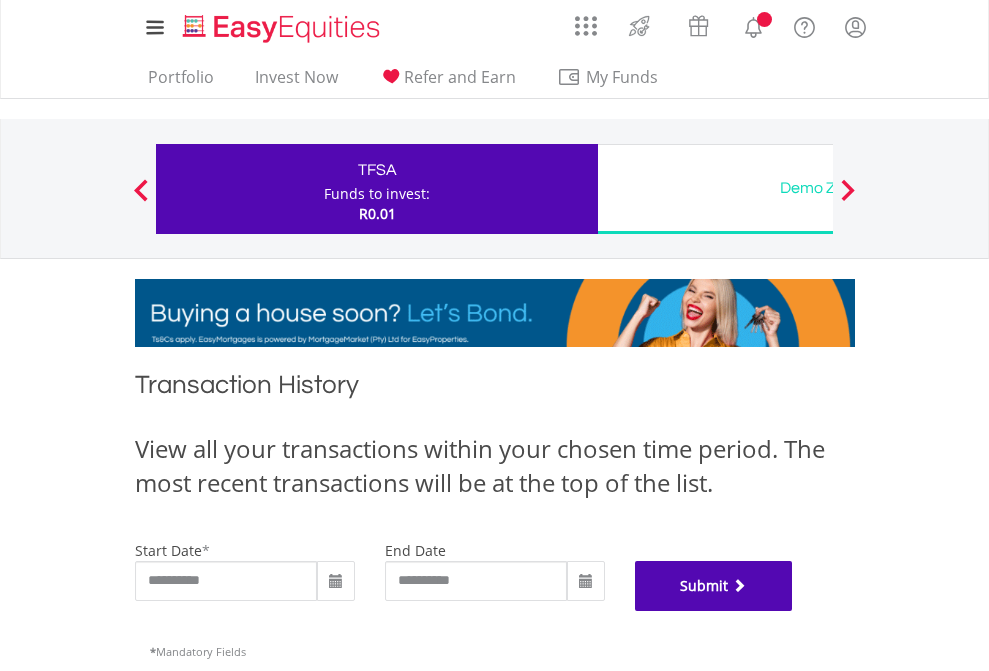 click on "Submit" at bounding box center (714, 586) 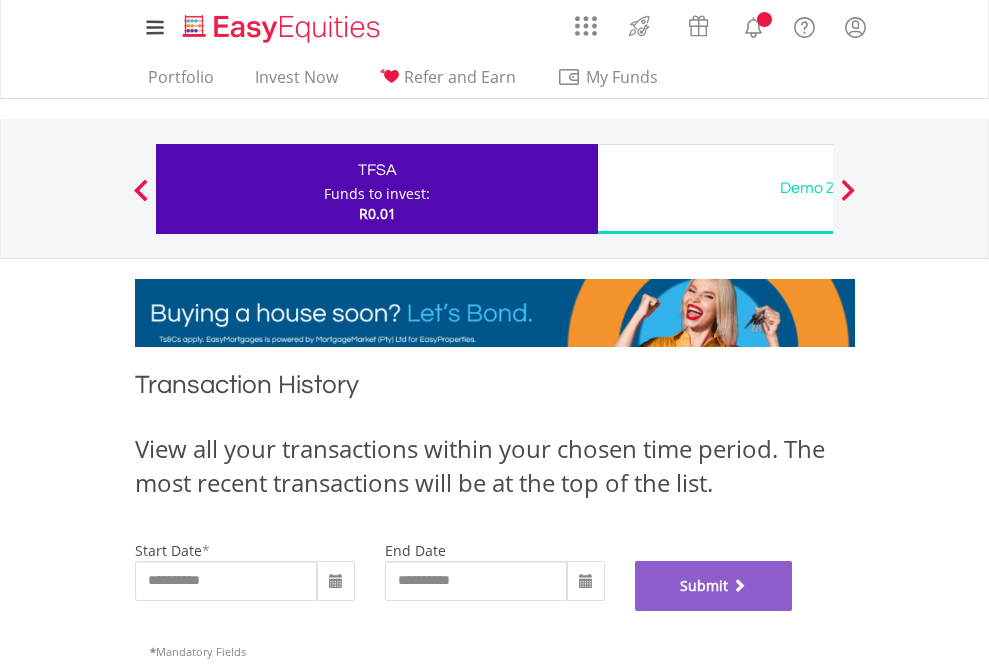 scroll, scrollTop: 811, scrollLeft: 0, axis: vertical 